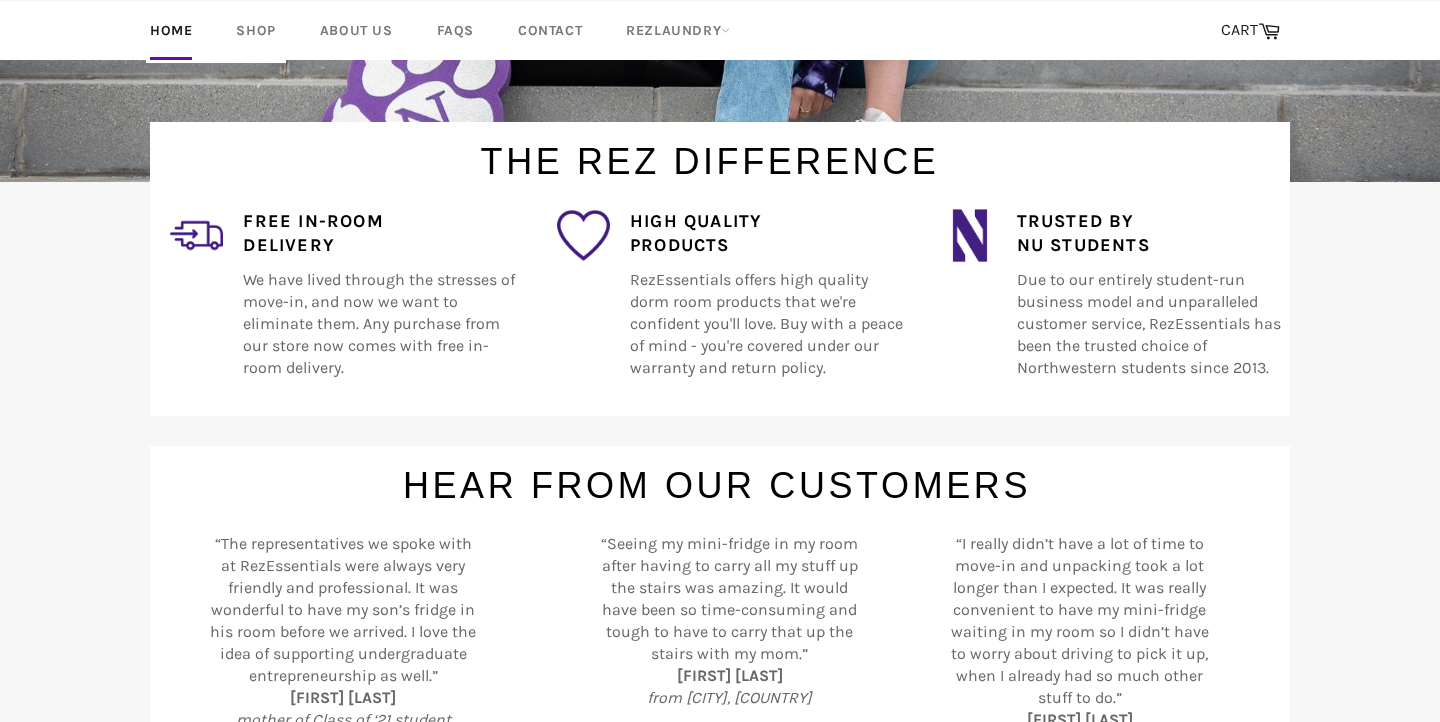 scroll, scrollTop: 591, scrollLeft: 0, axis: vertical 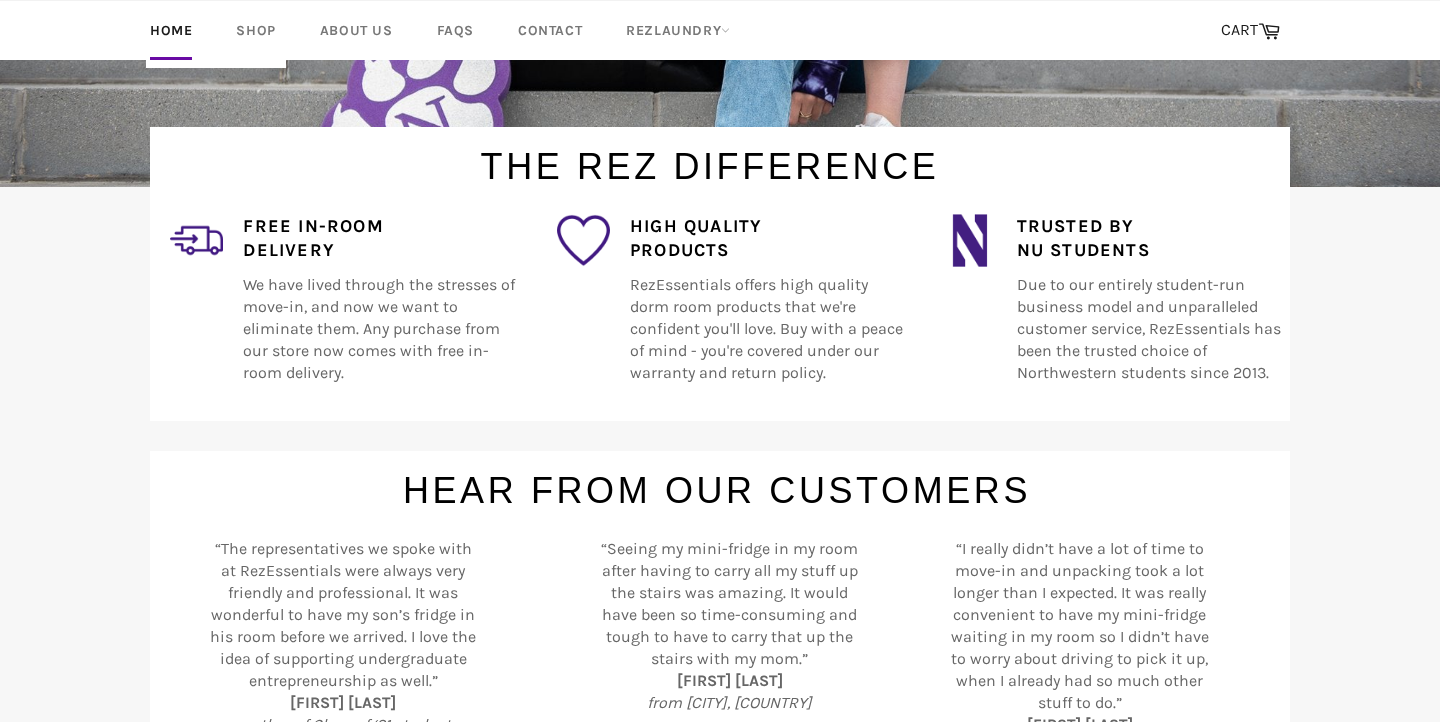 click on "High Quality   Products" at bounding box center [766, 239] 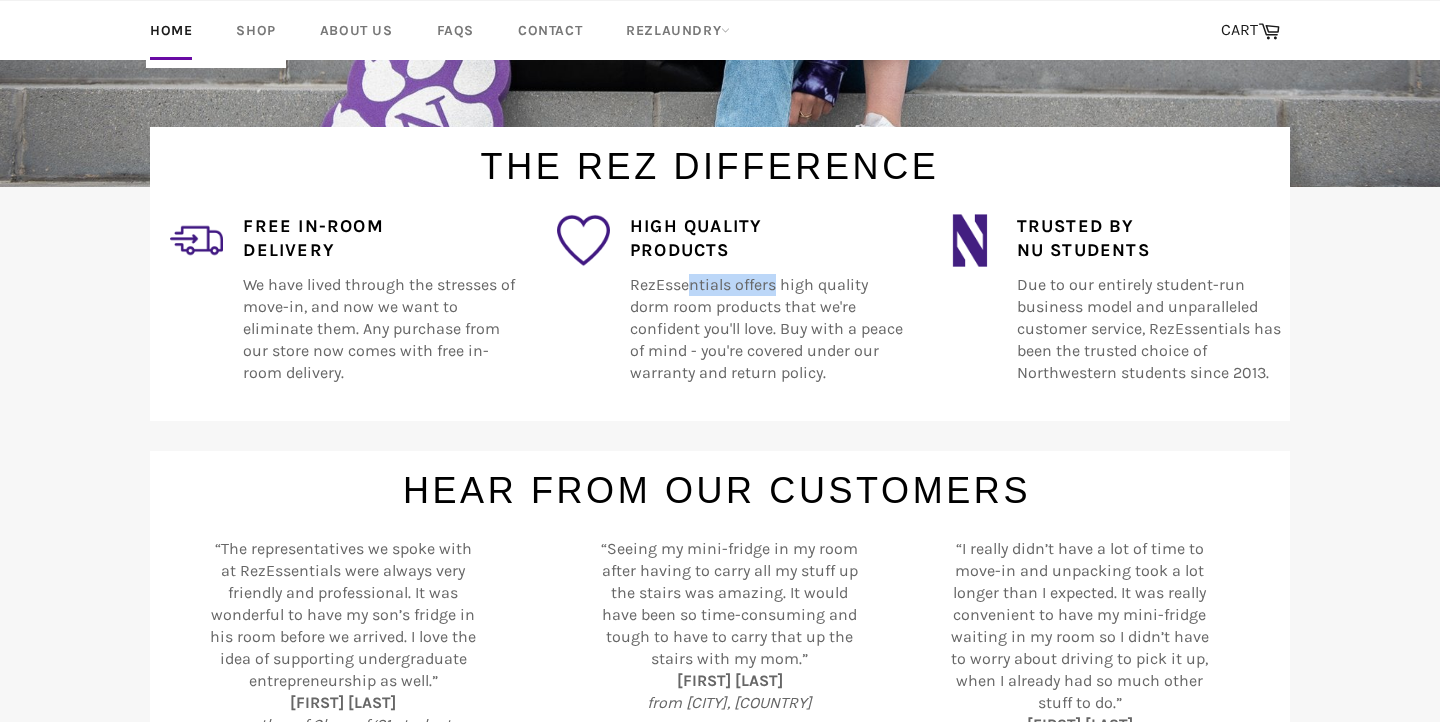 click on "High Quality   Products
RezEssentials offers high quality dorm room products that we're confident you'll love.
Buy with a peace of mind - you're covered under our warranty and return policy." at bounding box center [756, 310] 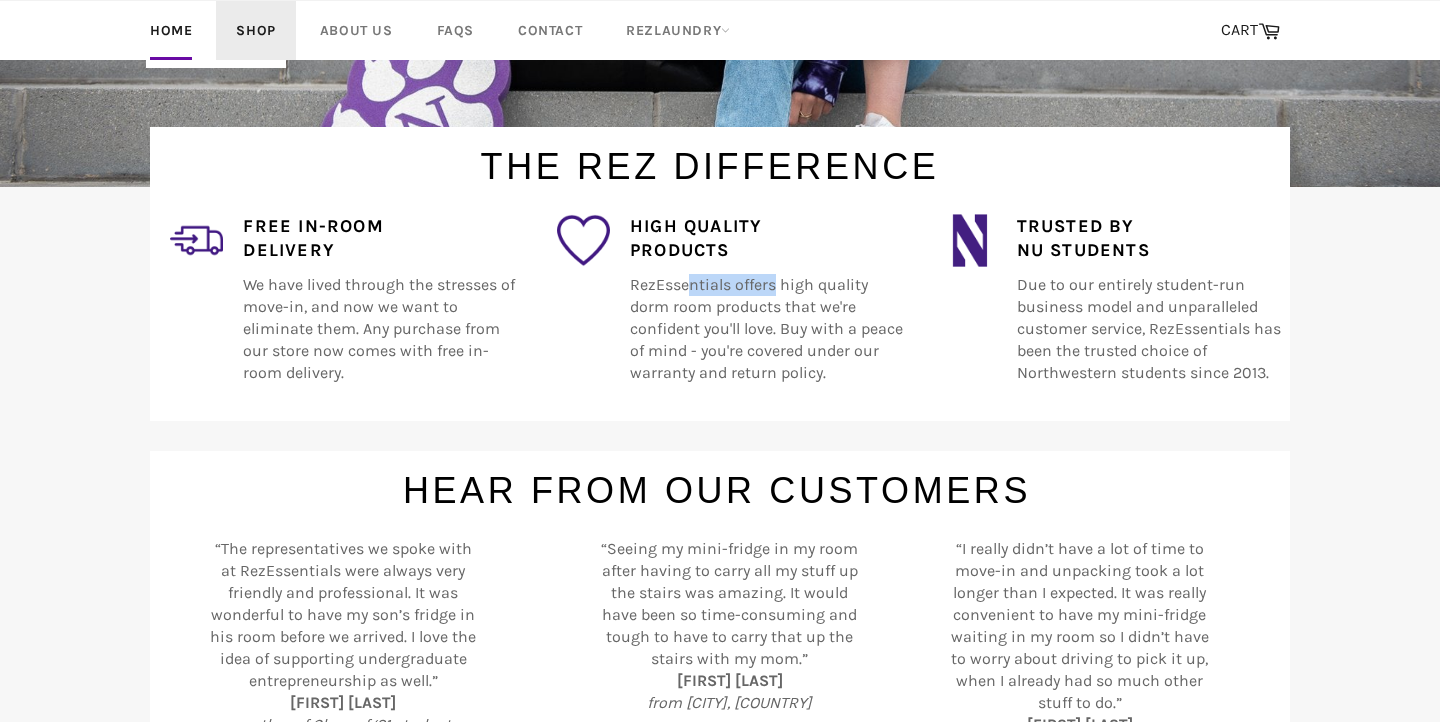 click on "Shop" at bounding box center (255, 30) 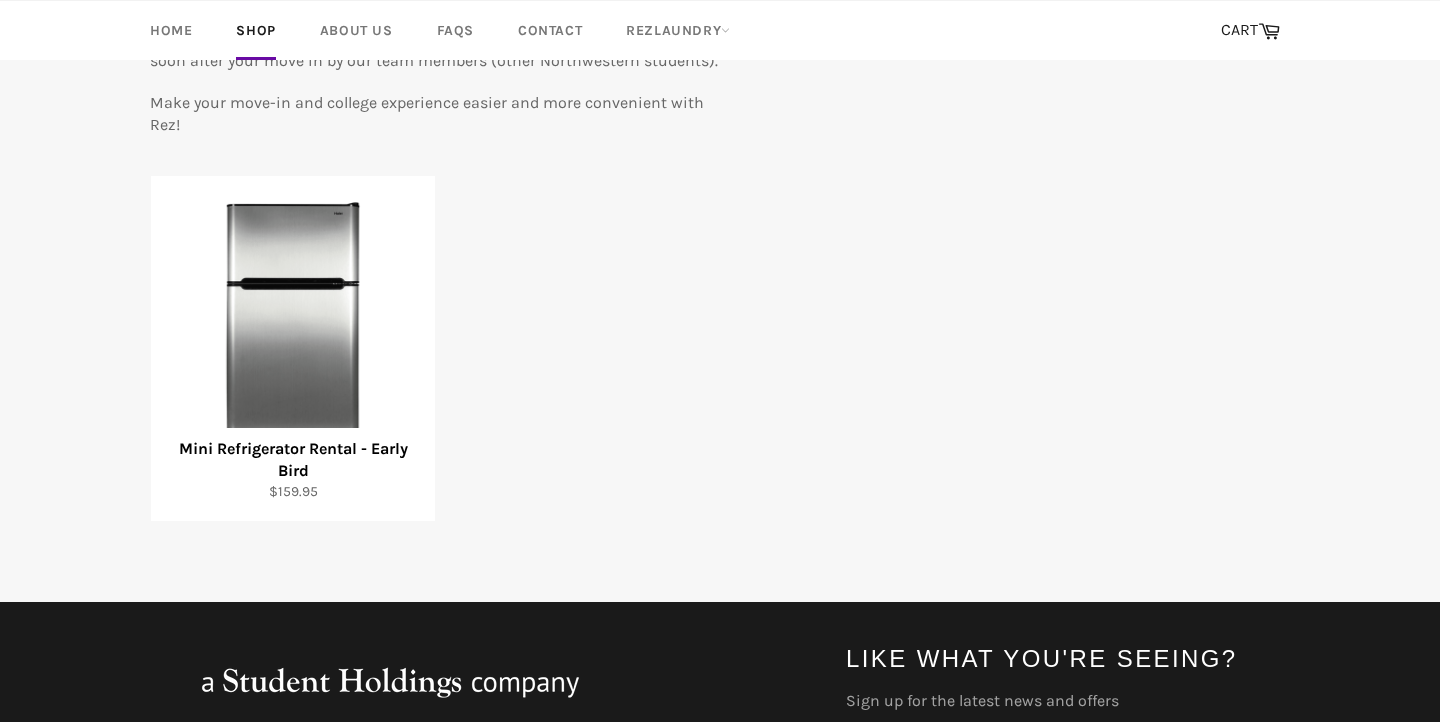 scroll, scrollTop: 318, scrollLeft: 0, axis: vertical 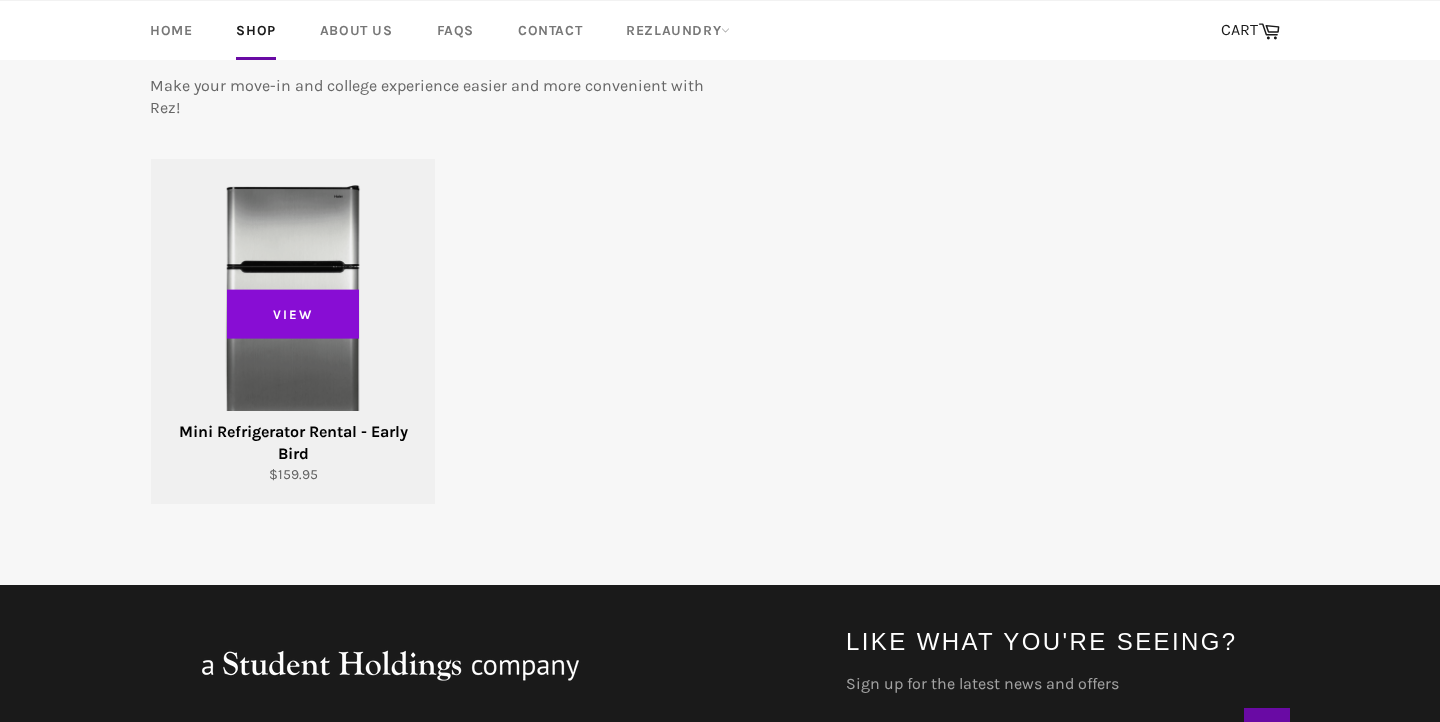 click on "View" at bounding box center [293, 314] 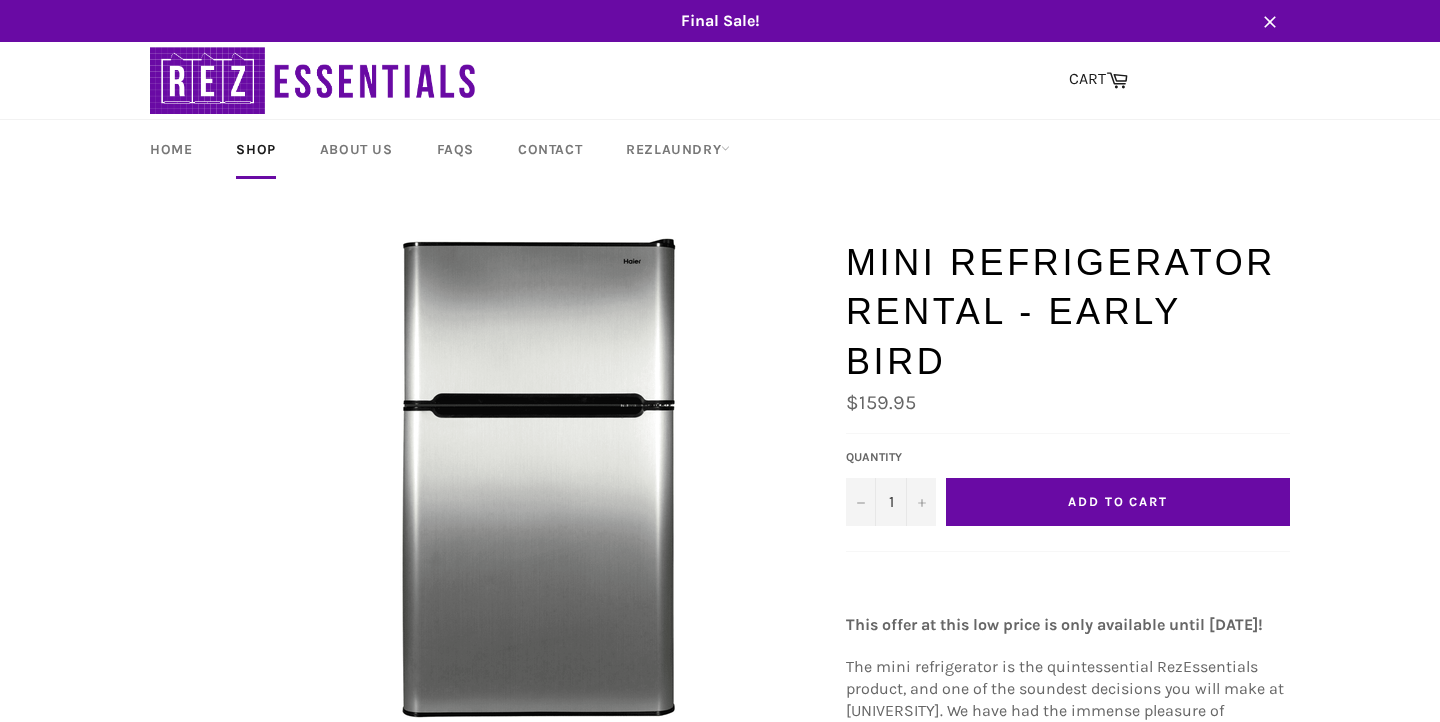 scroll, scrollTop: 0, scrollLeft: 0, axis: both 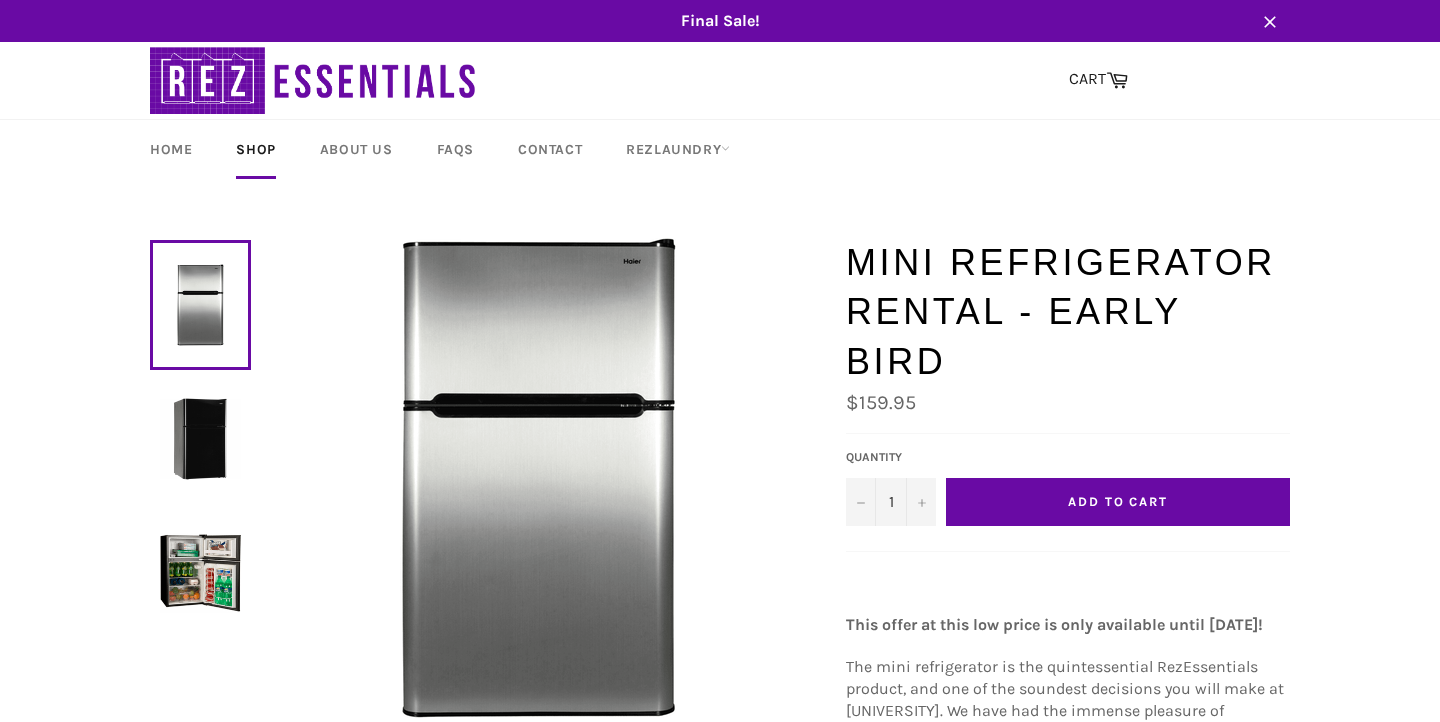 click at bounding box center (200, 572) 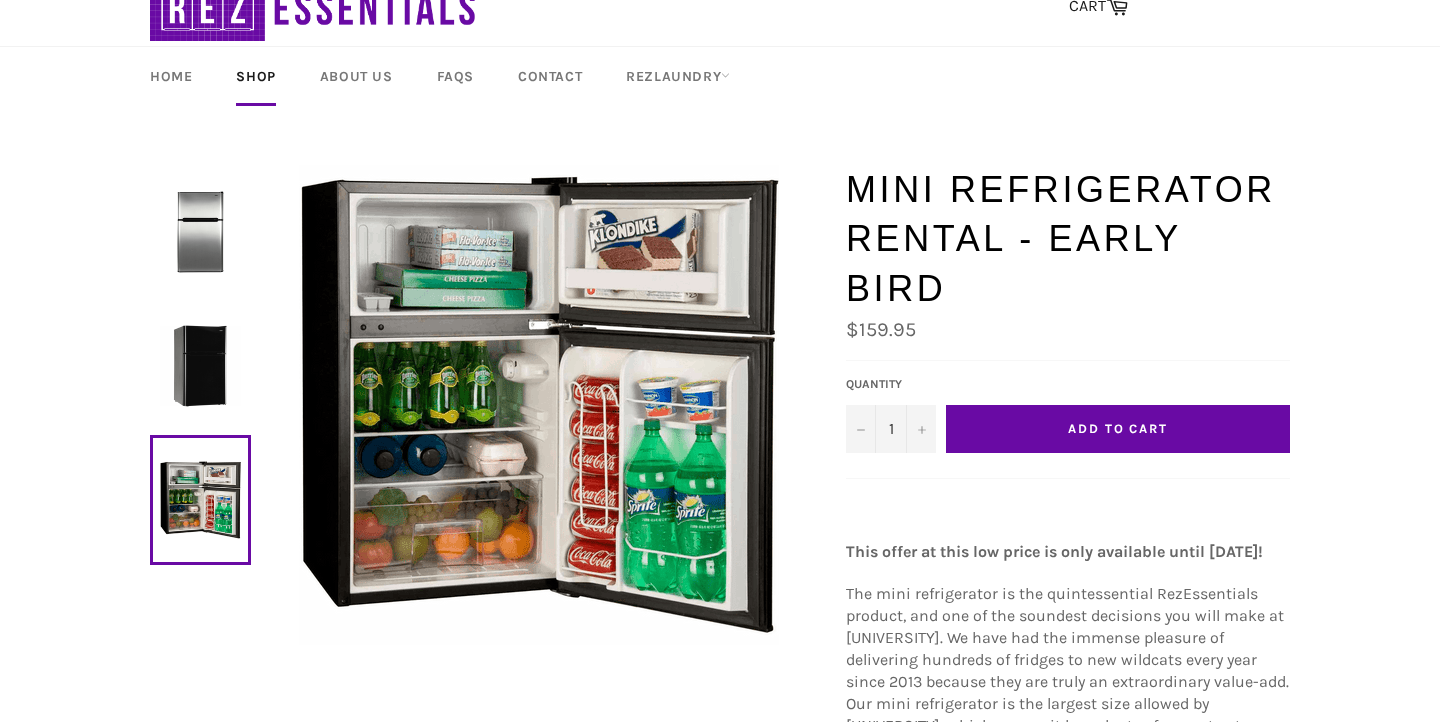 scroll, scrollTop: 0, scrollLeft: 0, axis: both 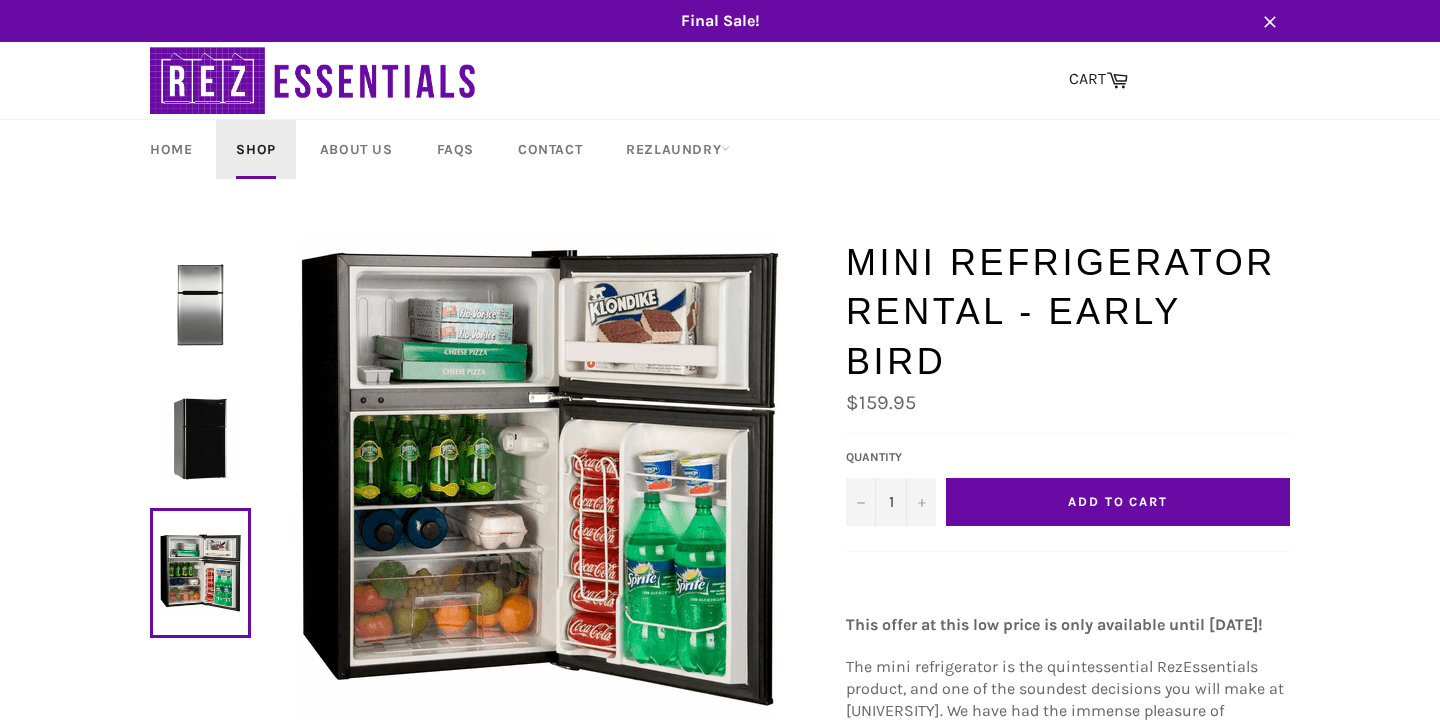 click on "Shop" at bounding box center [255, 149] 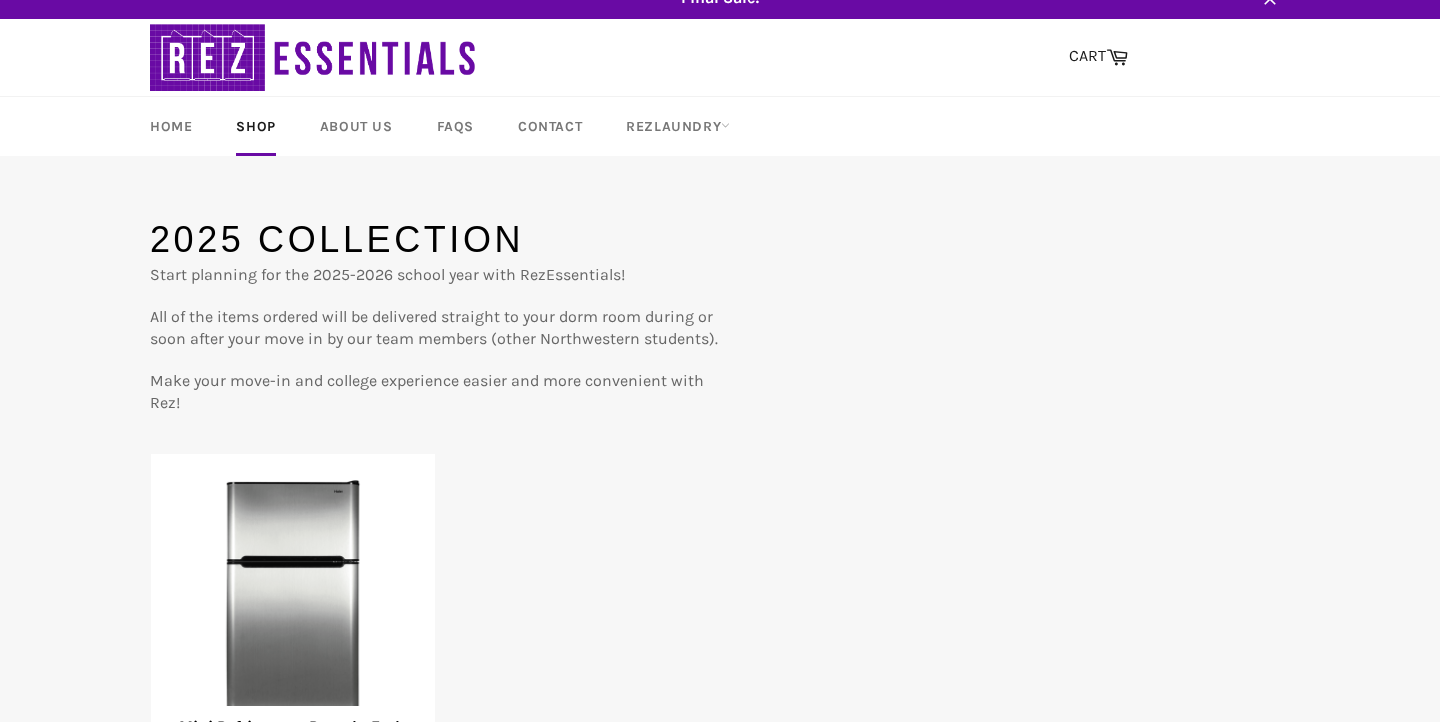 scroll, scrollTop: 0, scrollLeft: 0, axis: both 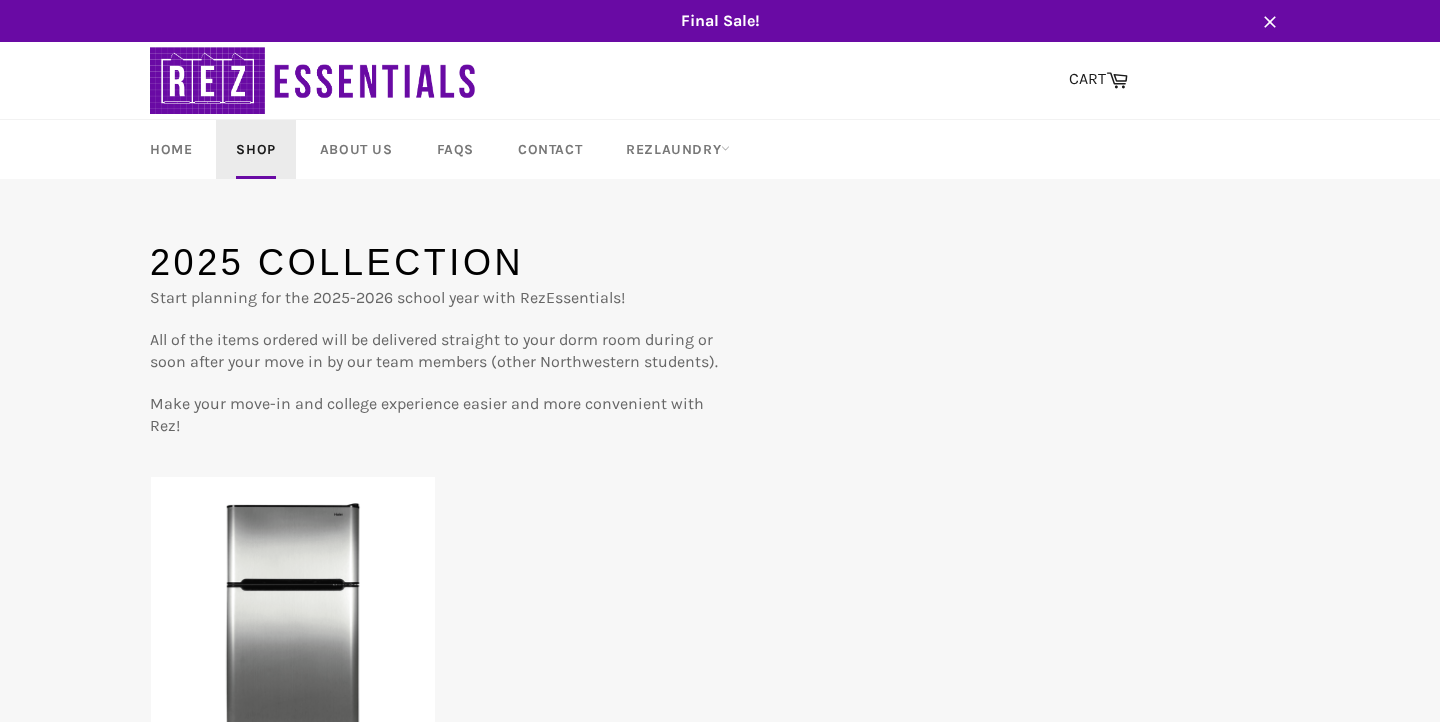click on "Shop" at bounding box center (255, 149) 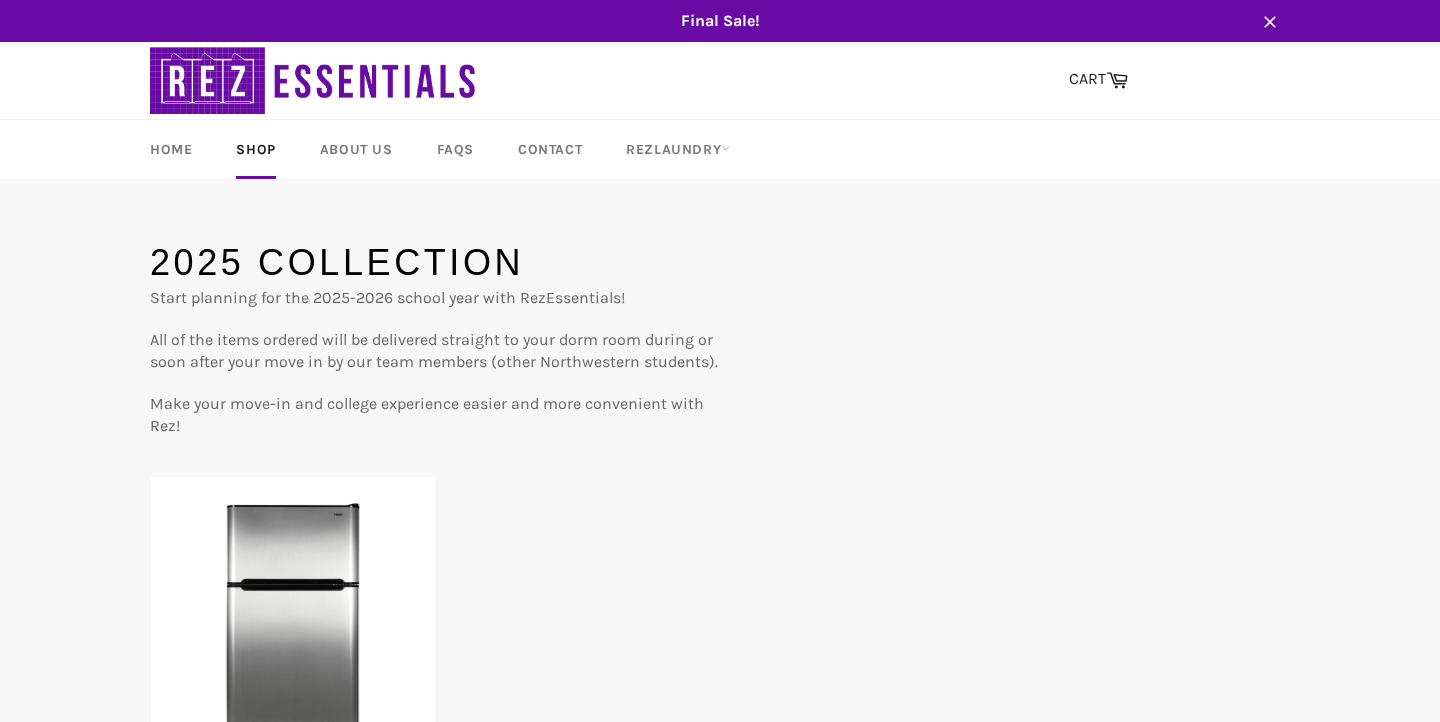 scroll, scrollTop: 0, scrollLeft: 0, axis: both 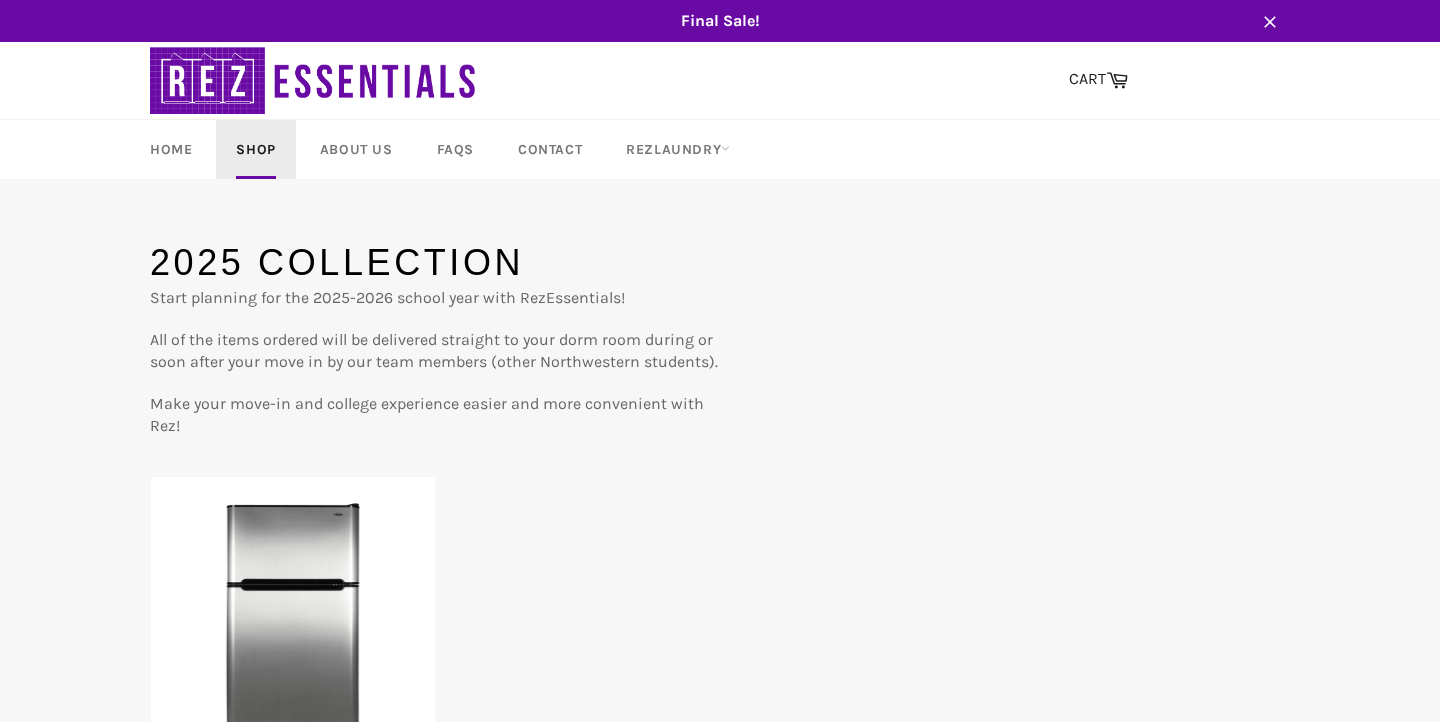 click on "Shop" at bounding box center [255, 149] 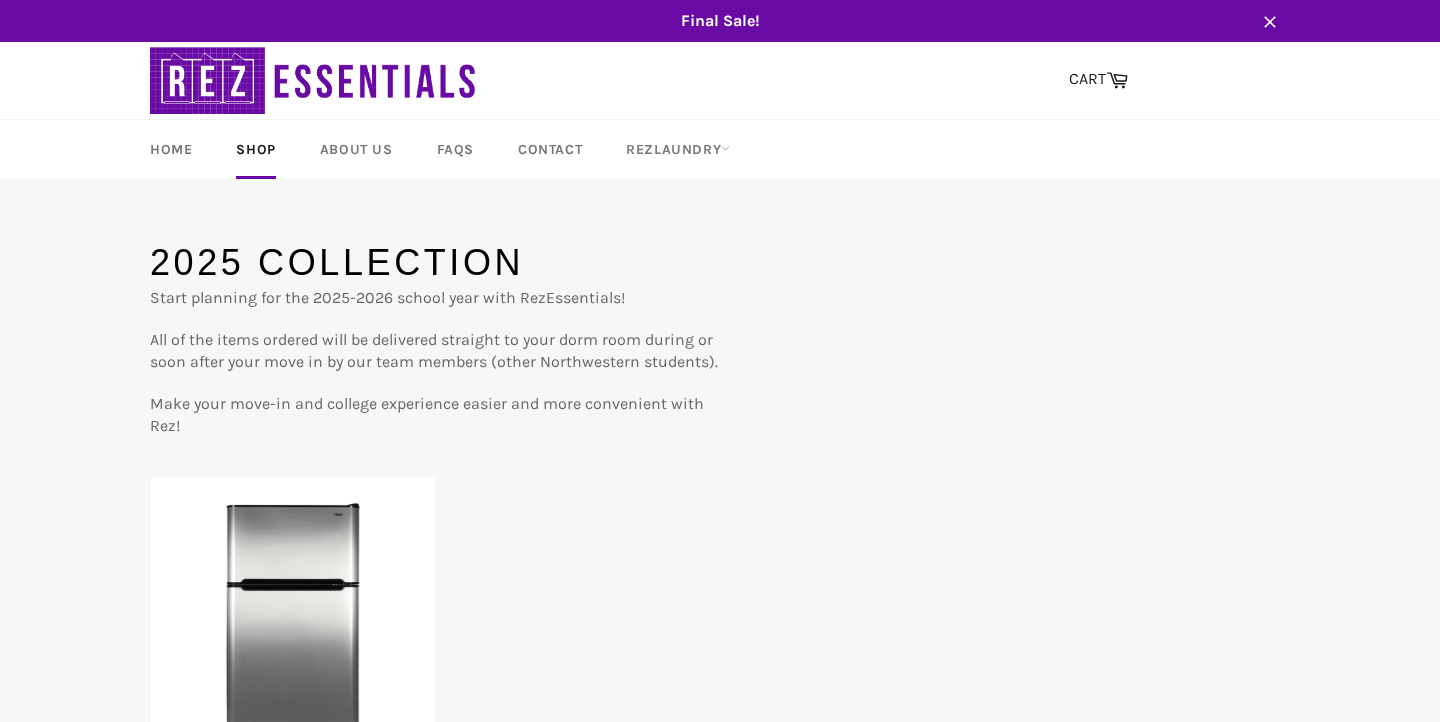 scroll, scrollTop: 0, scrollLeft: 0, axis: both 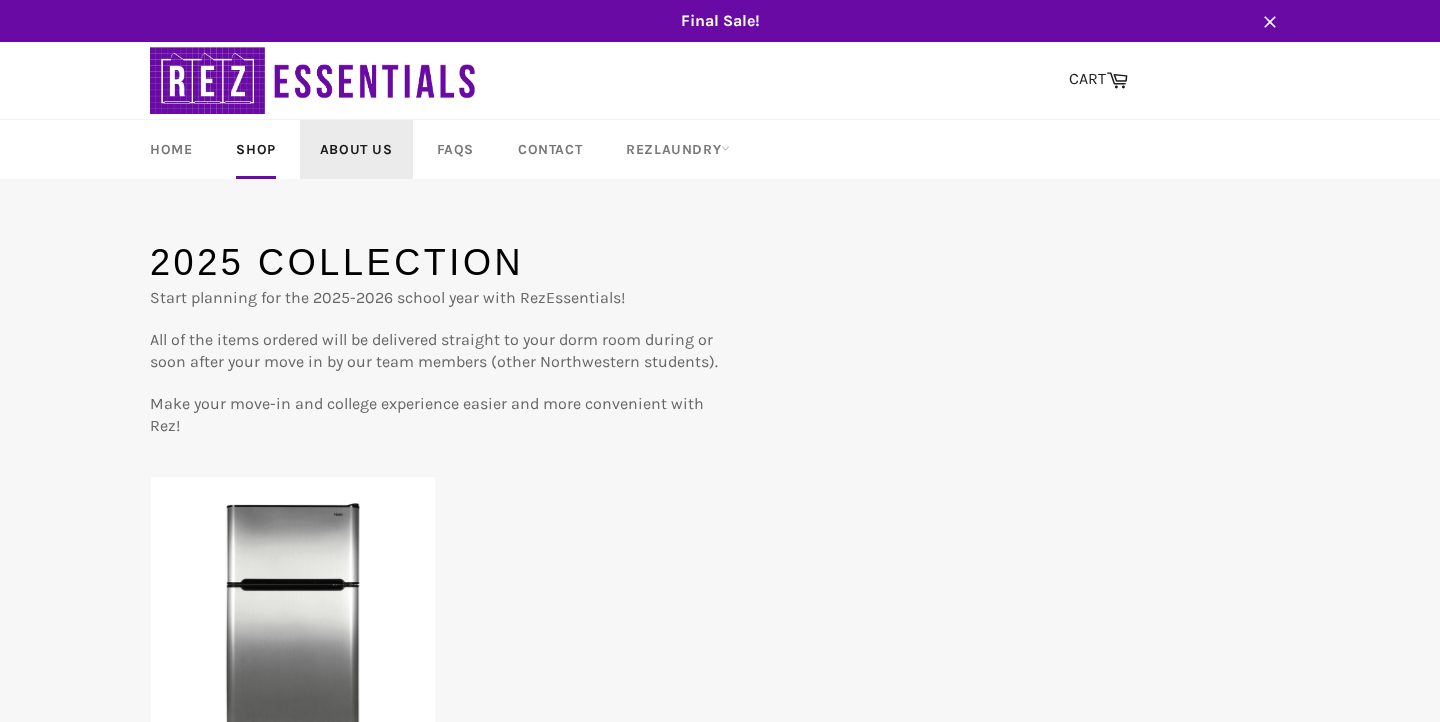 click on "About Us" at bounding box center [356, 149] 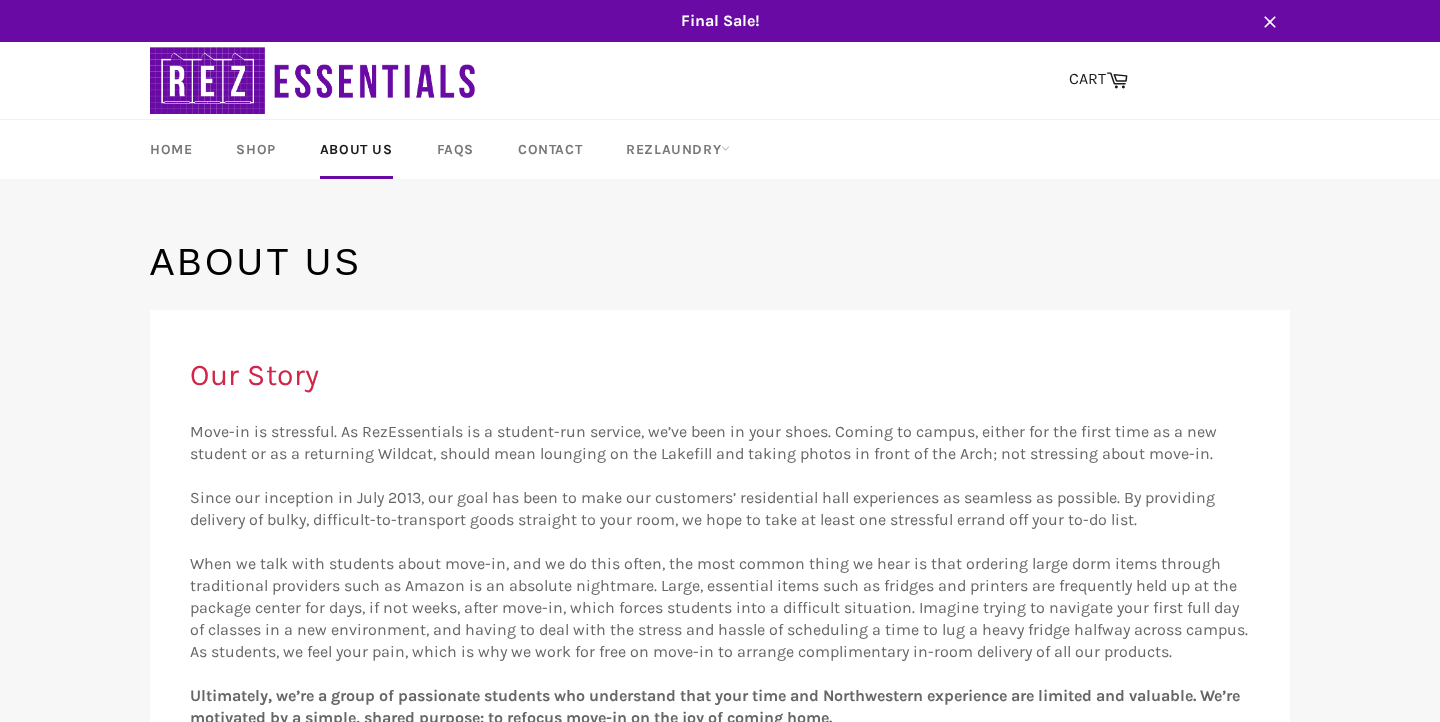 scroll, scrollTop: 0, scrollLeft: 0, axis: both 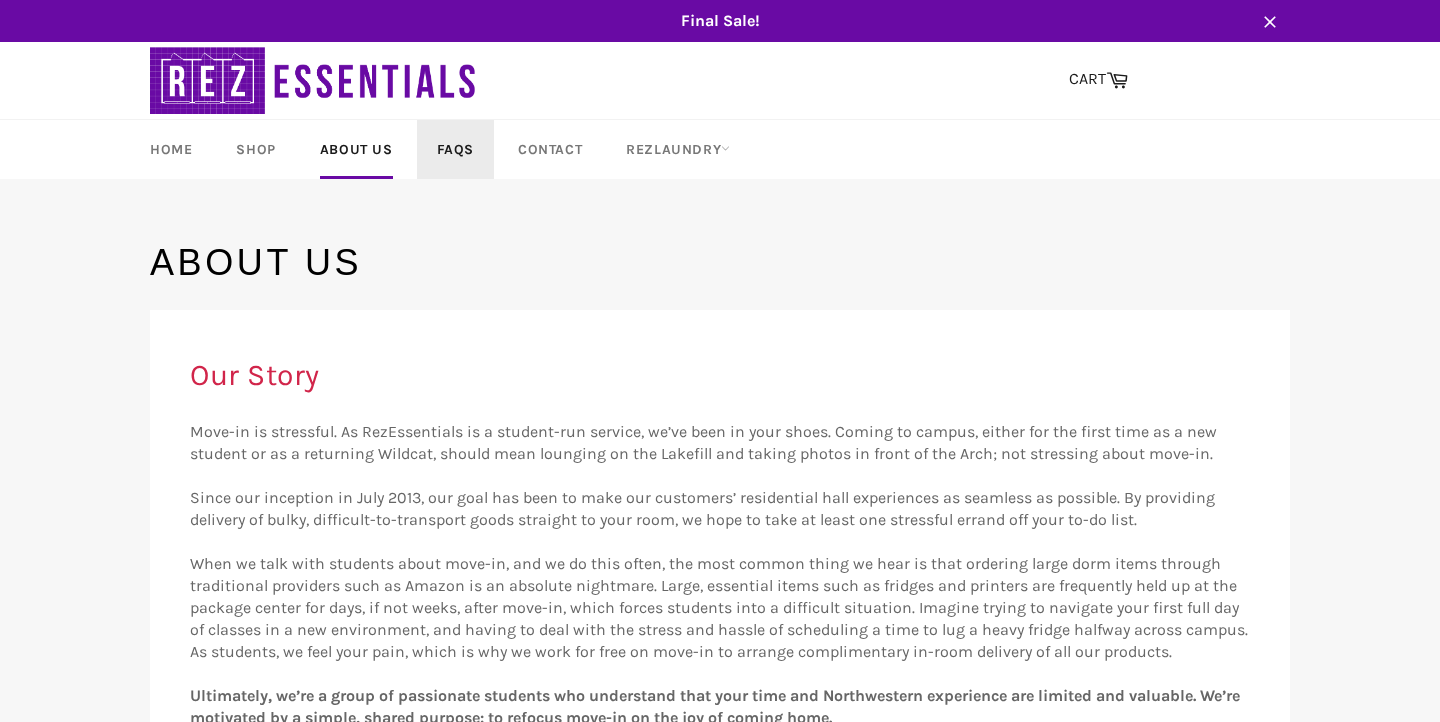 click on "FAQs" at bounding box center [455, 149] 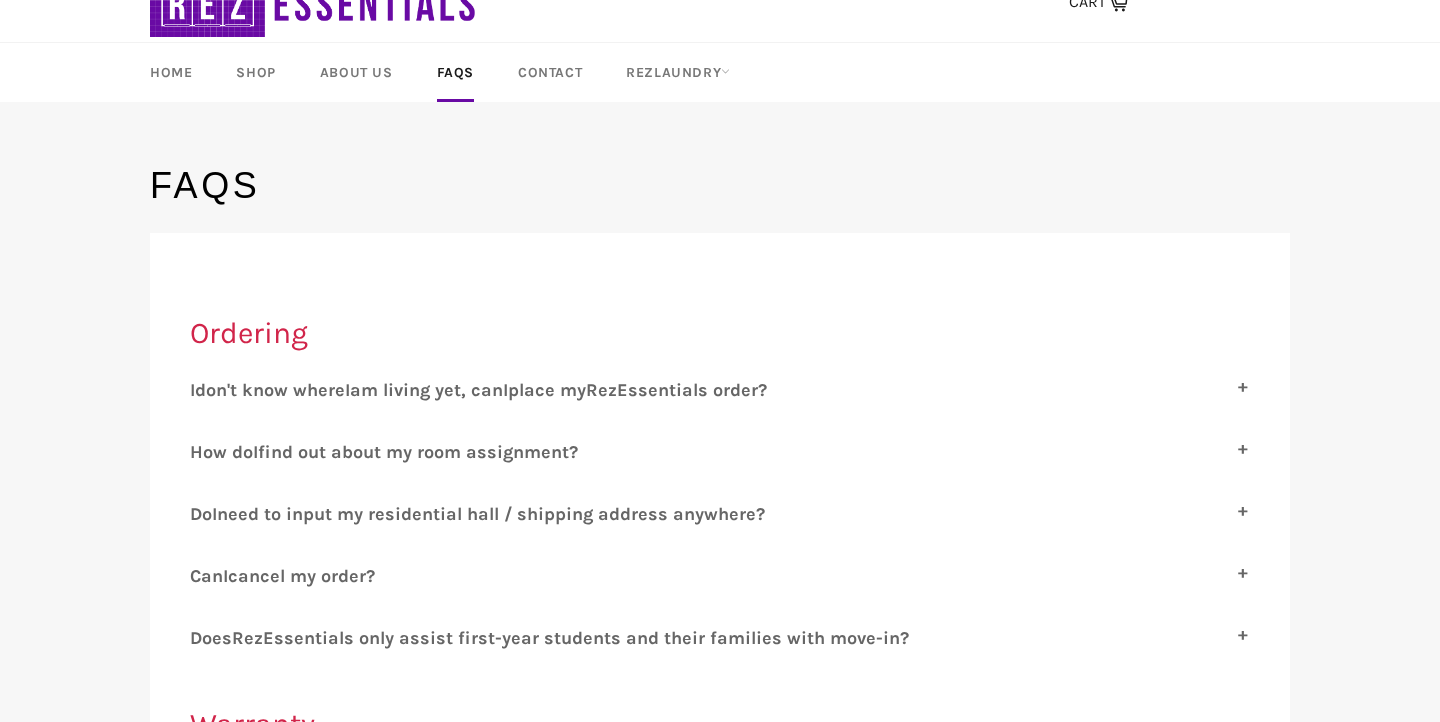scroll, scrollTop: 82, scrollLeft: 0, axis: vertical 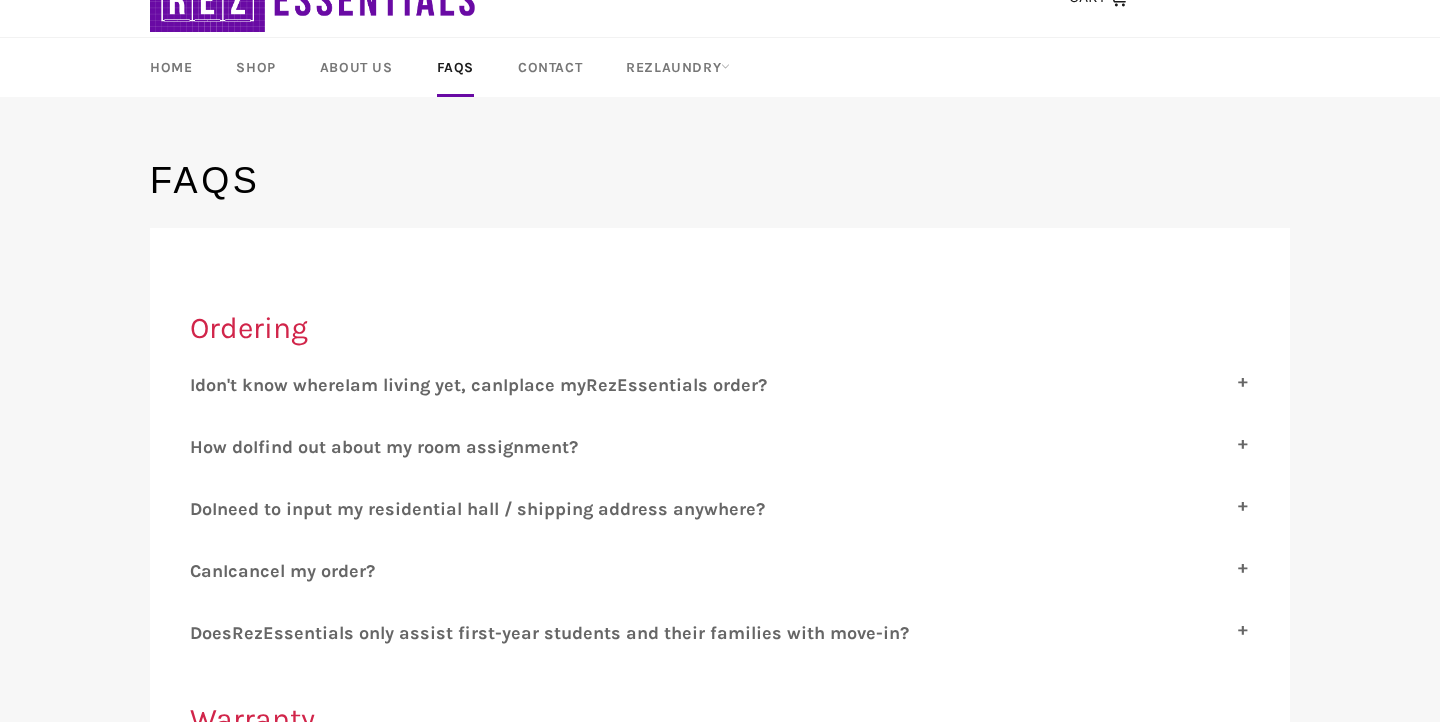 click on "ssentials order?" at bounding box center [697, 385] 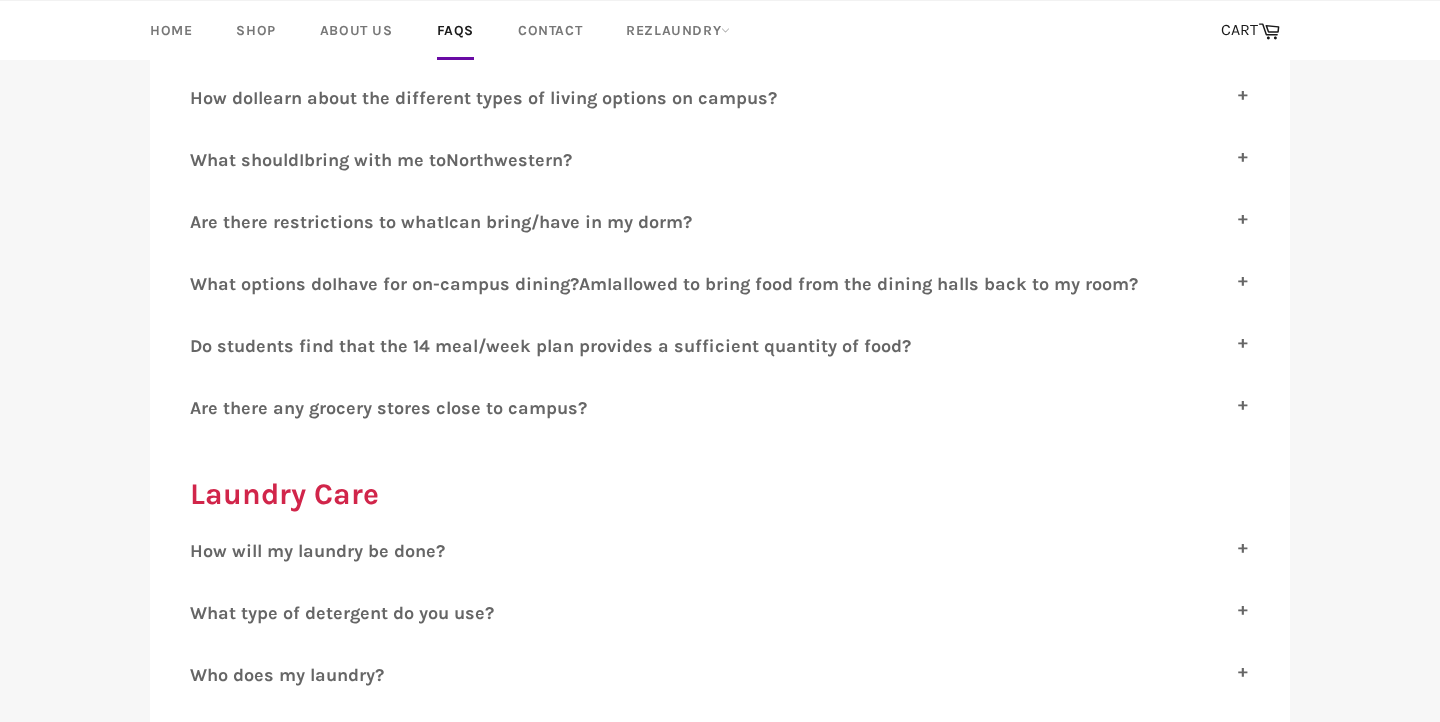 scroll, scrollTop: 1279, scrollLeft: 0, axis: vertical 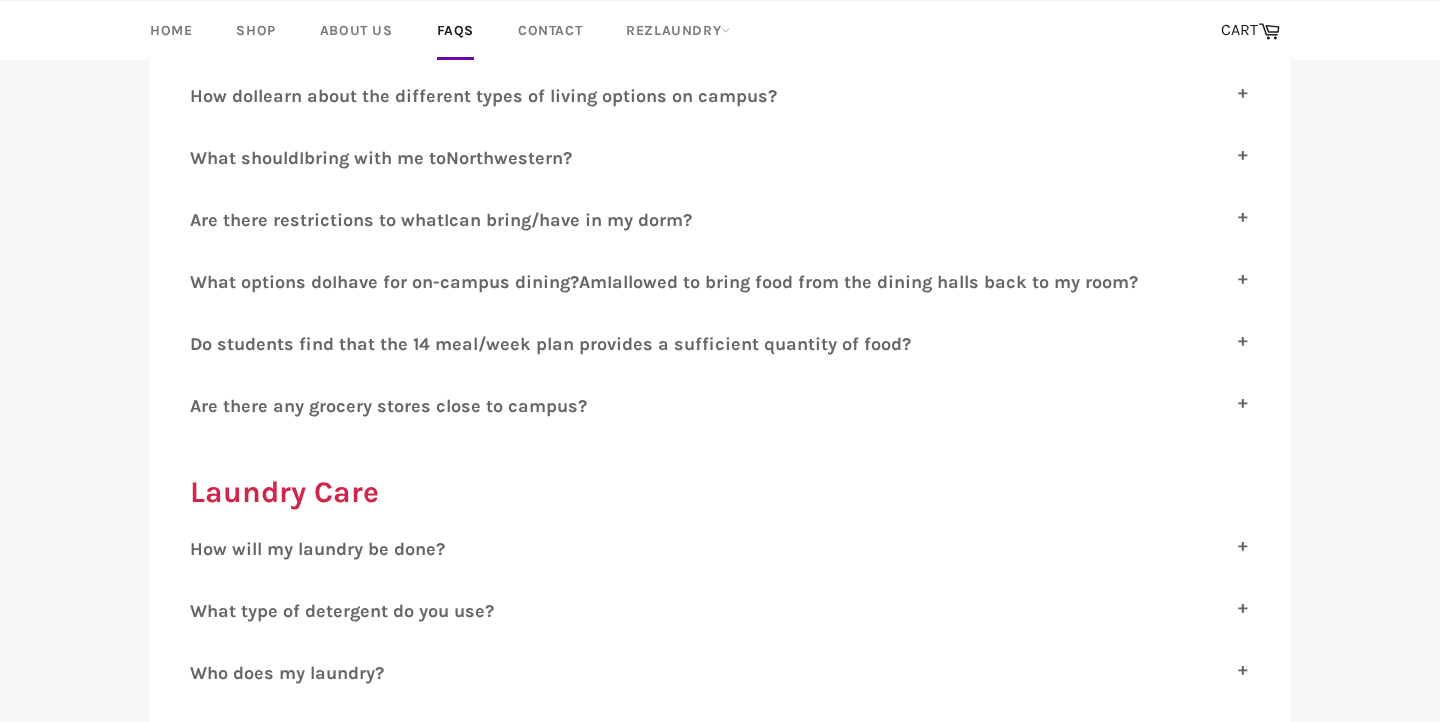 click on "bring with me to" at bounding box center (375, 158) 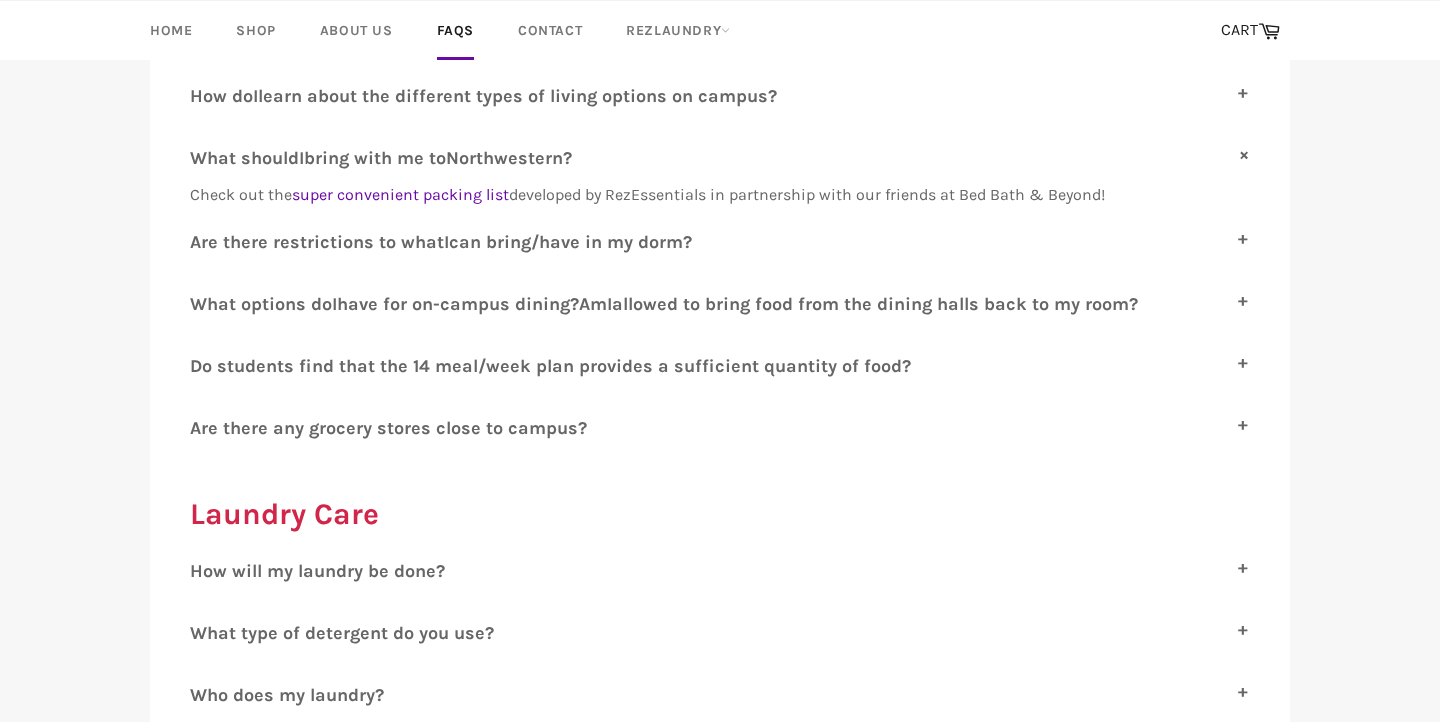 click on "ow will my laundry be done?" at bounding box center (324, 571) 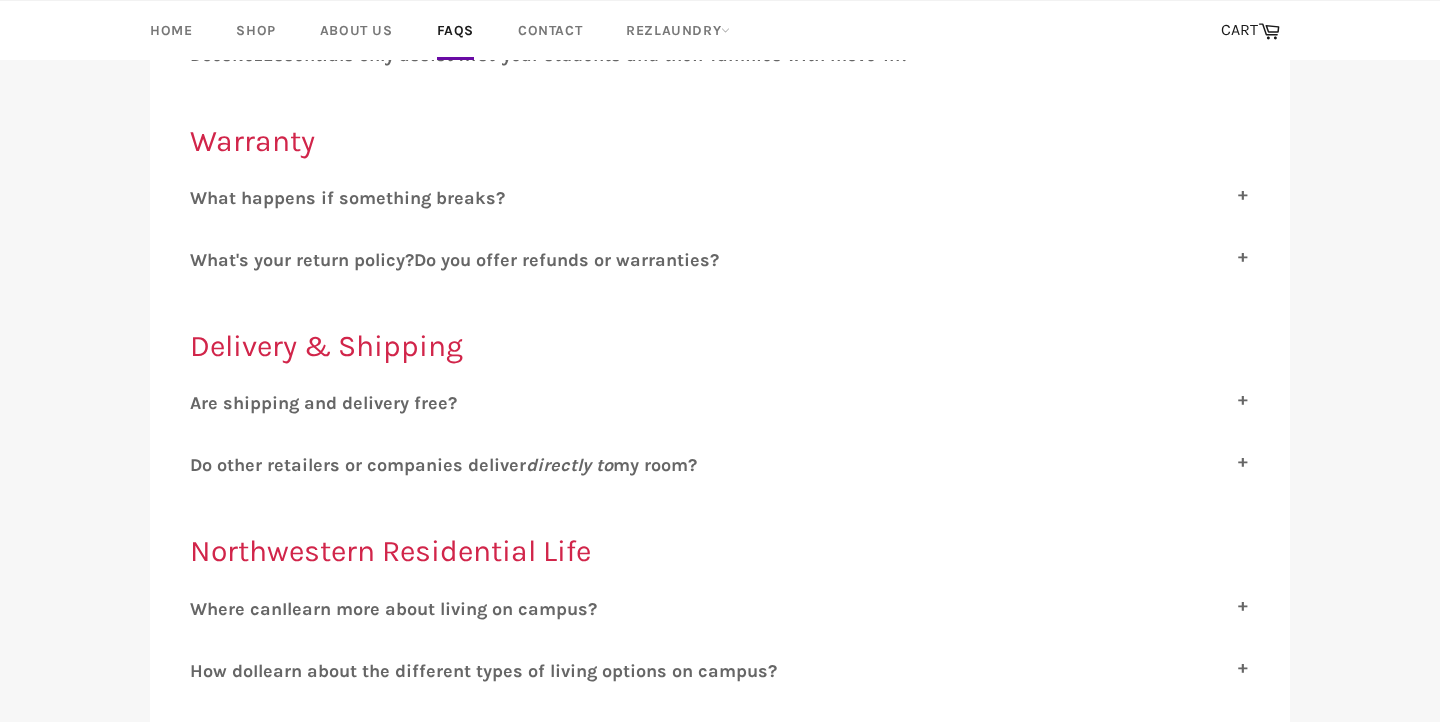 scroll, scrollTop: 0, scrollLeft: 0, axis: both 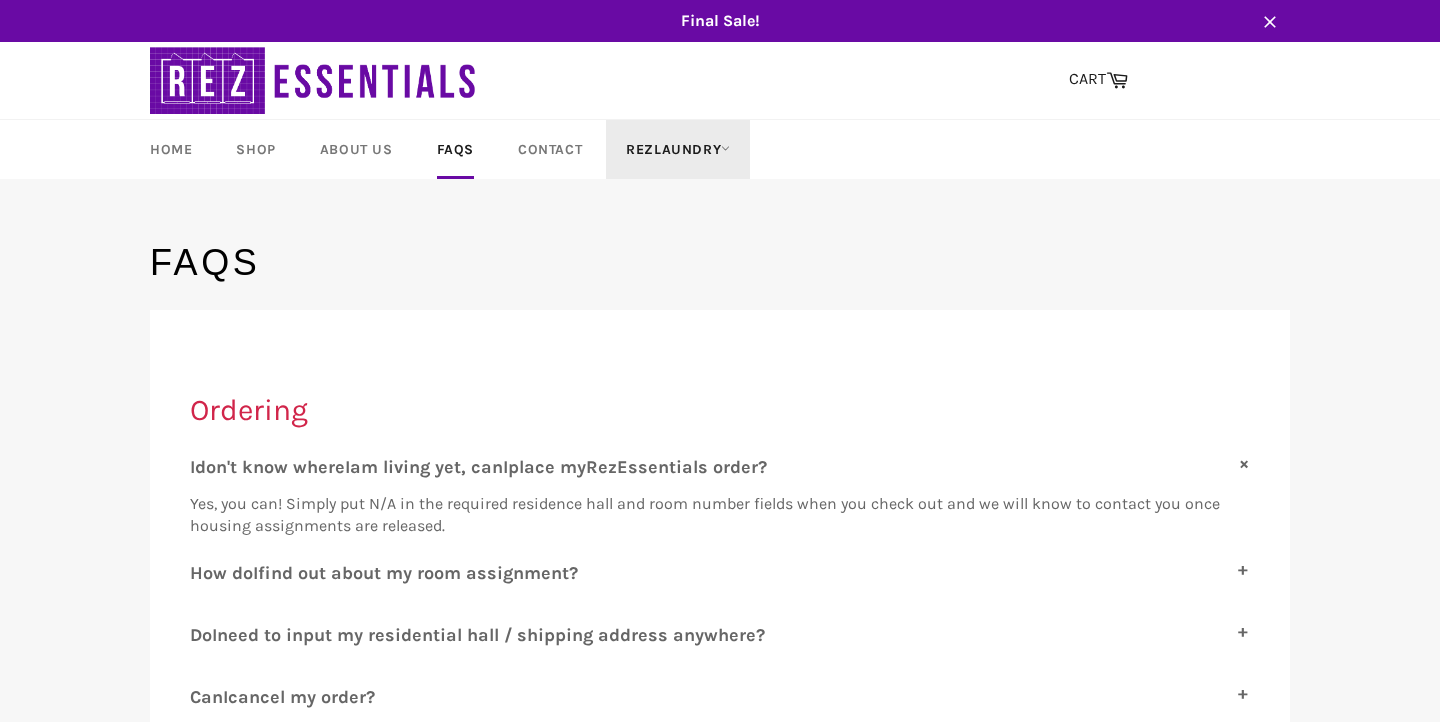 click on "RezLaundry" at bounding box center [678, 149] 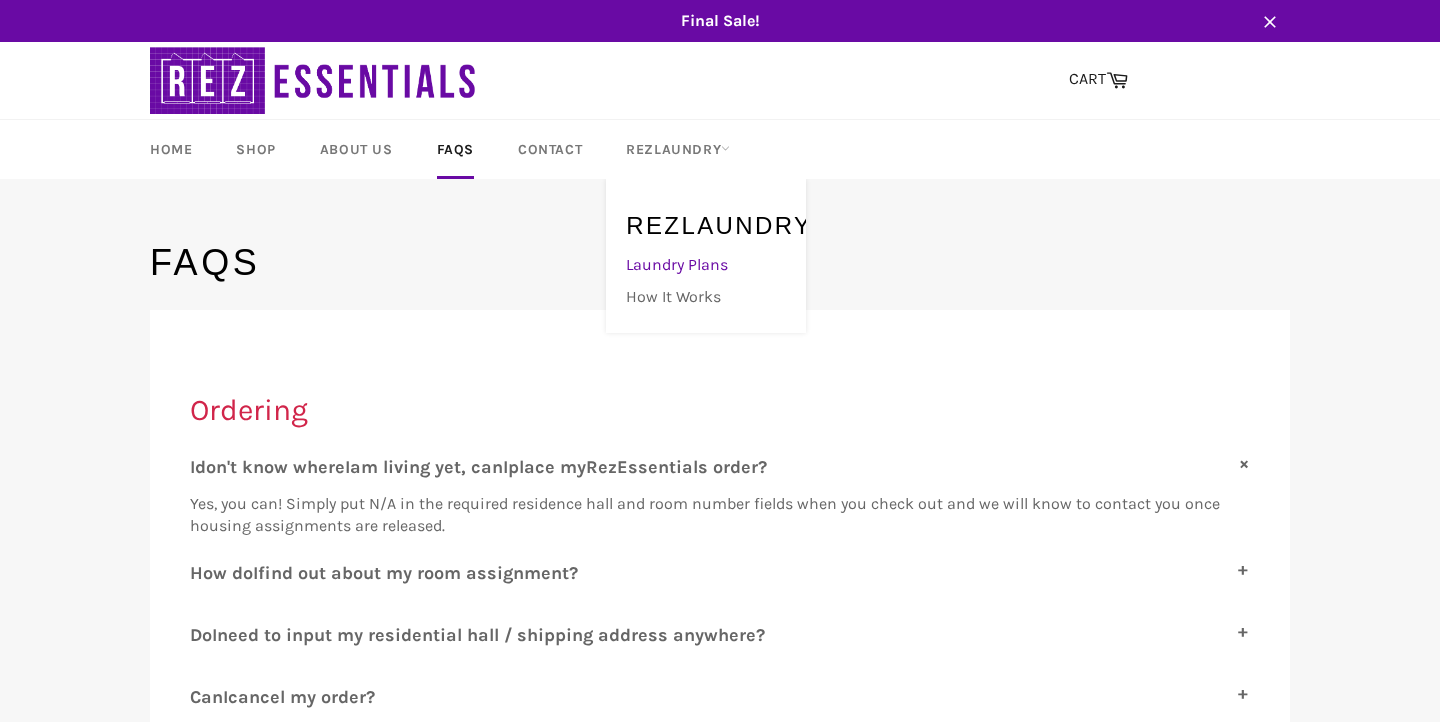 click on "Laundry Plans" at bounding box center [701, 265] 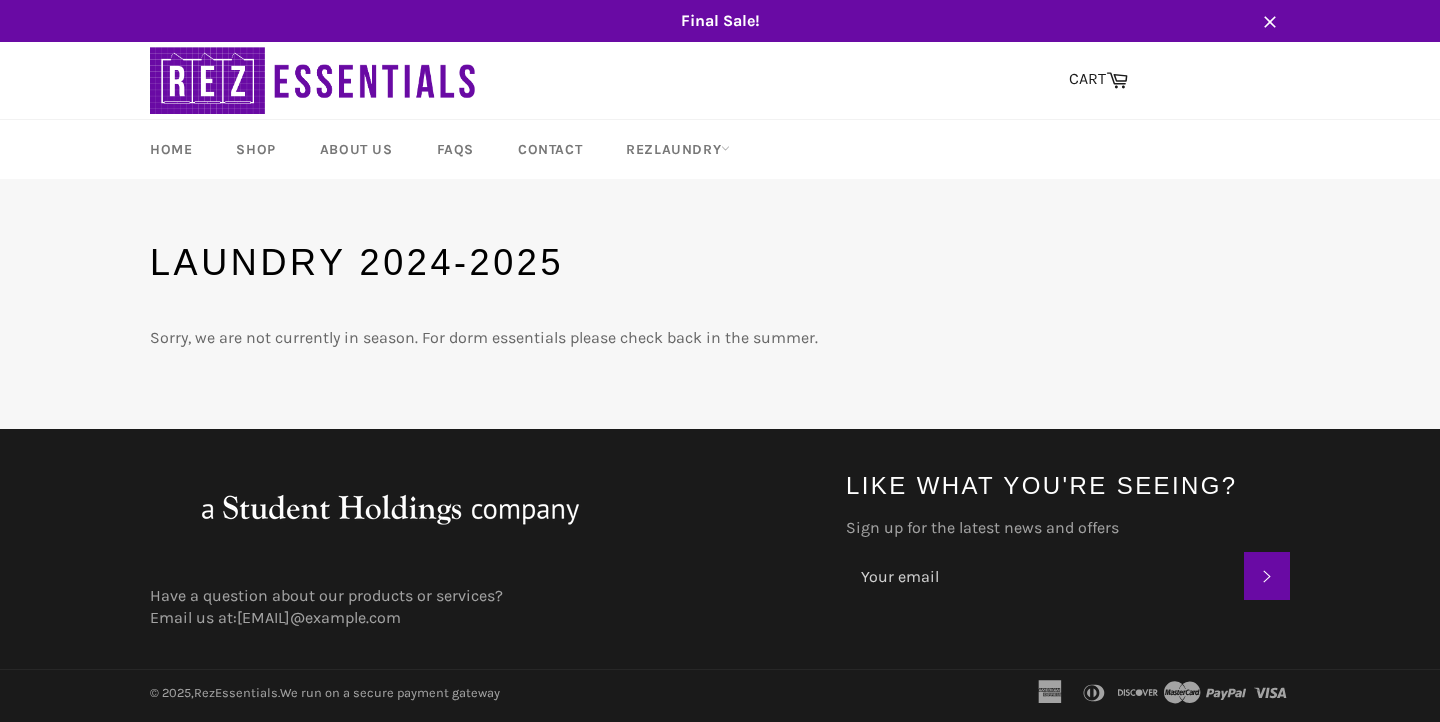 scroll, scrollTop: 0, scrollLeft: 0, axis: both 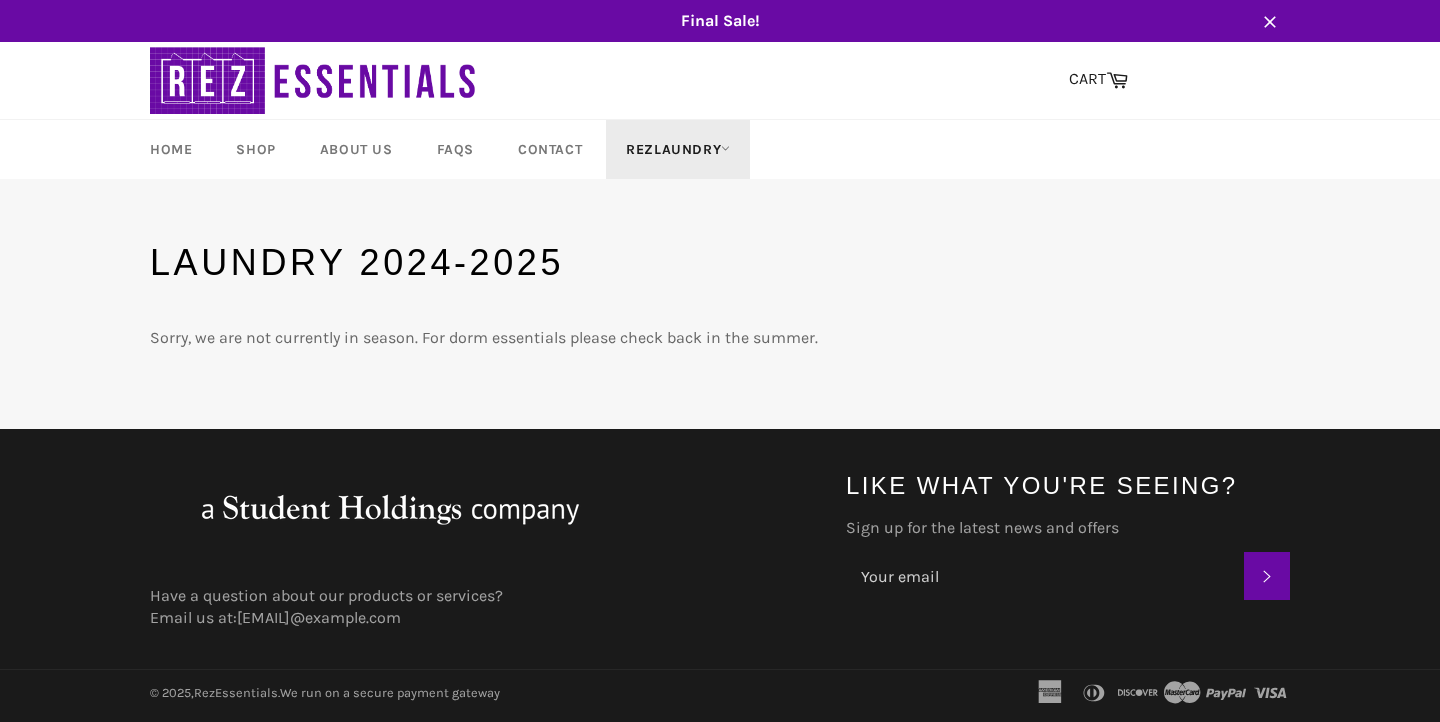 click on "RezLaundry" at bounding box center [678, 149] 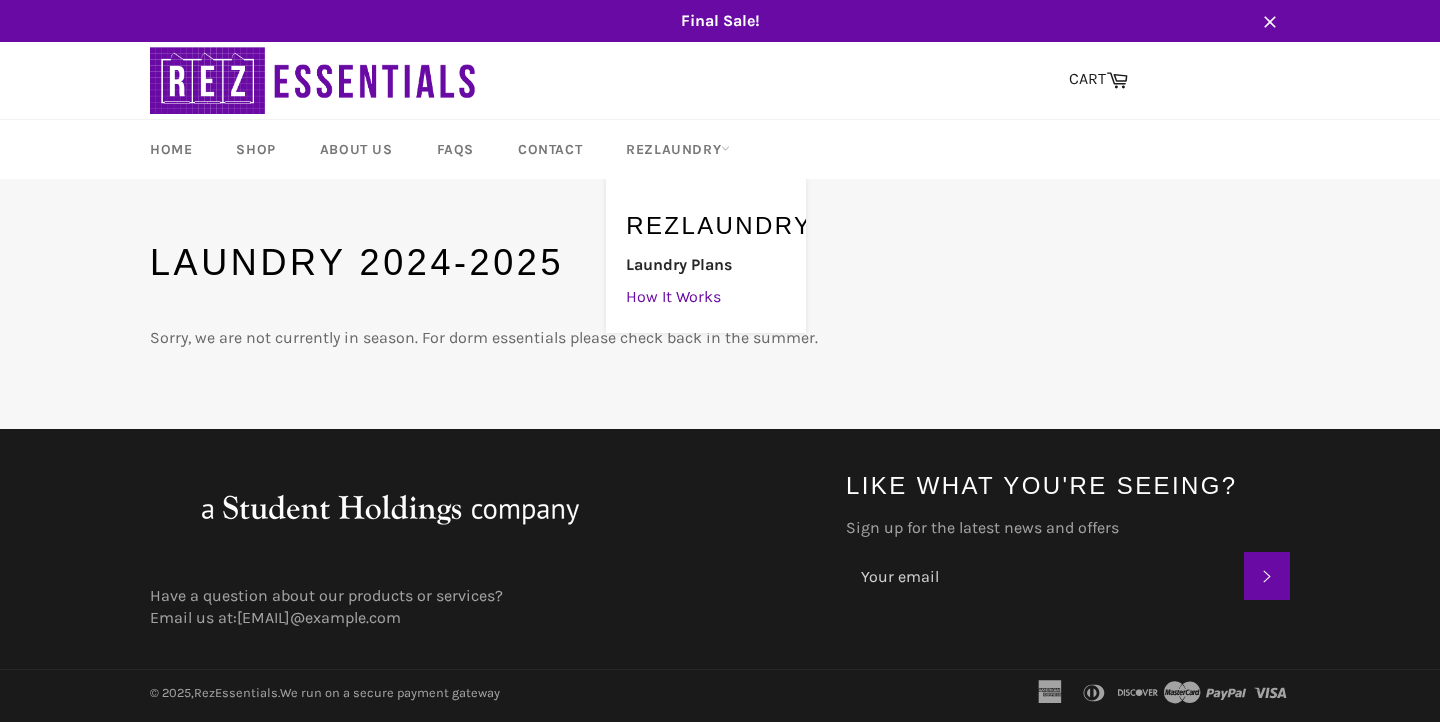 click on "How It Works" at bounding box center (701, 297) 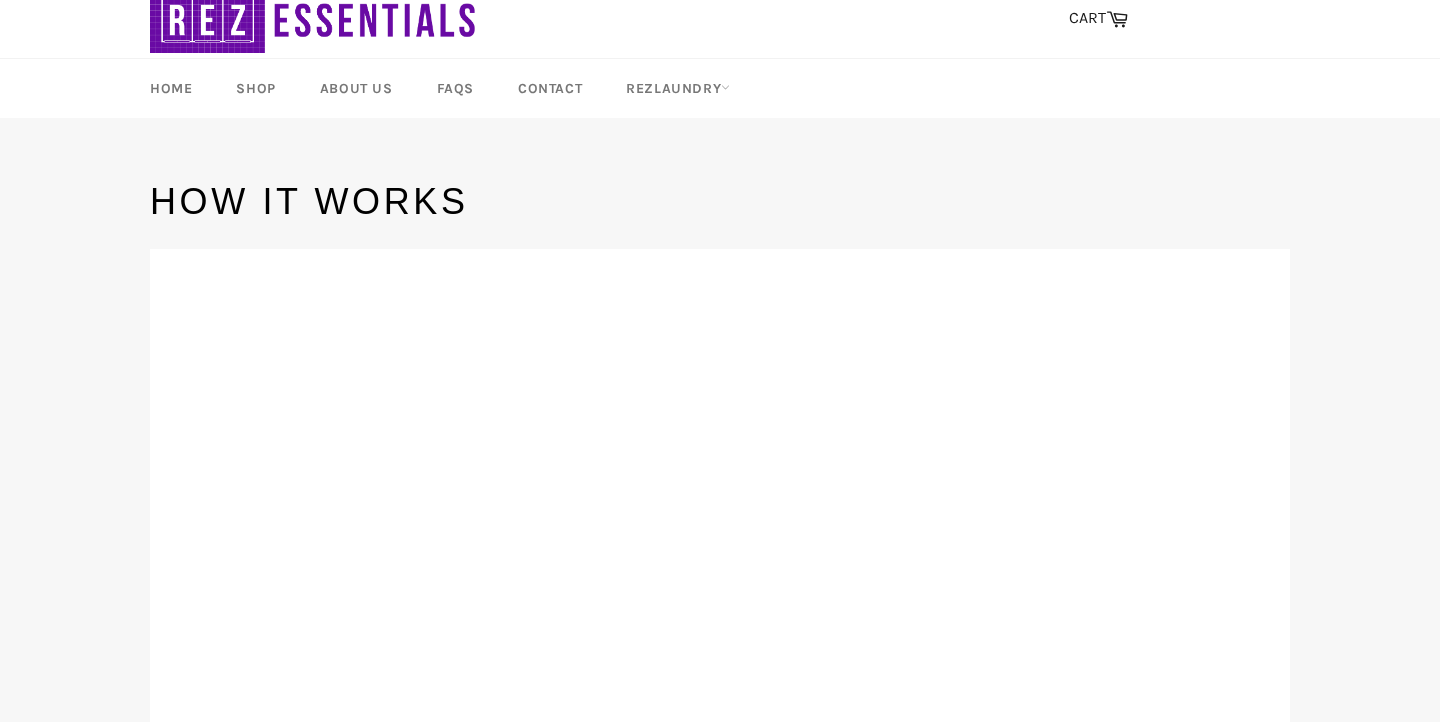 scroll, scrollTop: 0, scrollLeft: 0, axis: both 